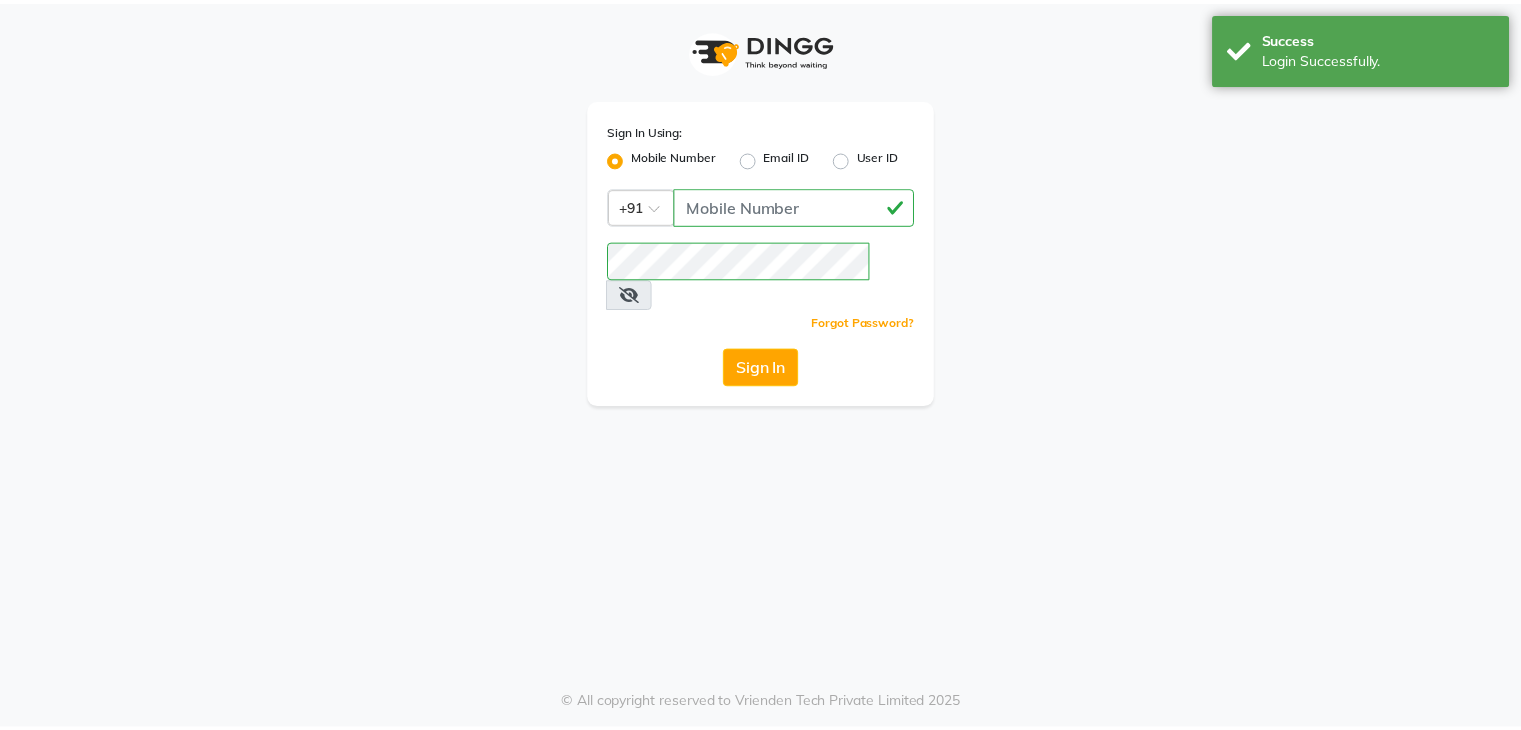 scroll, scrollTop: 0, scrollLeft: 0, axis: both 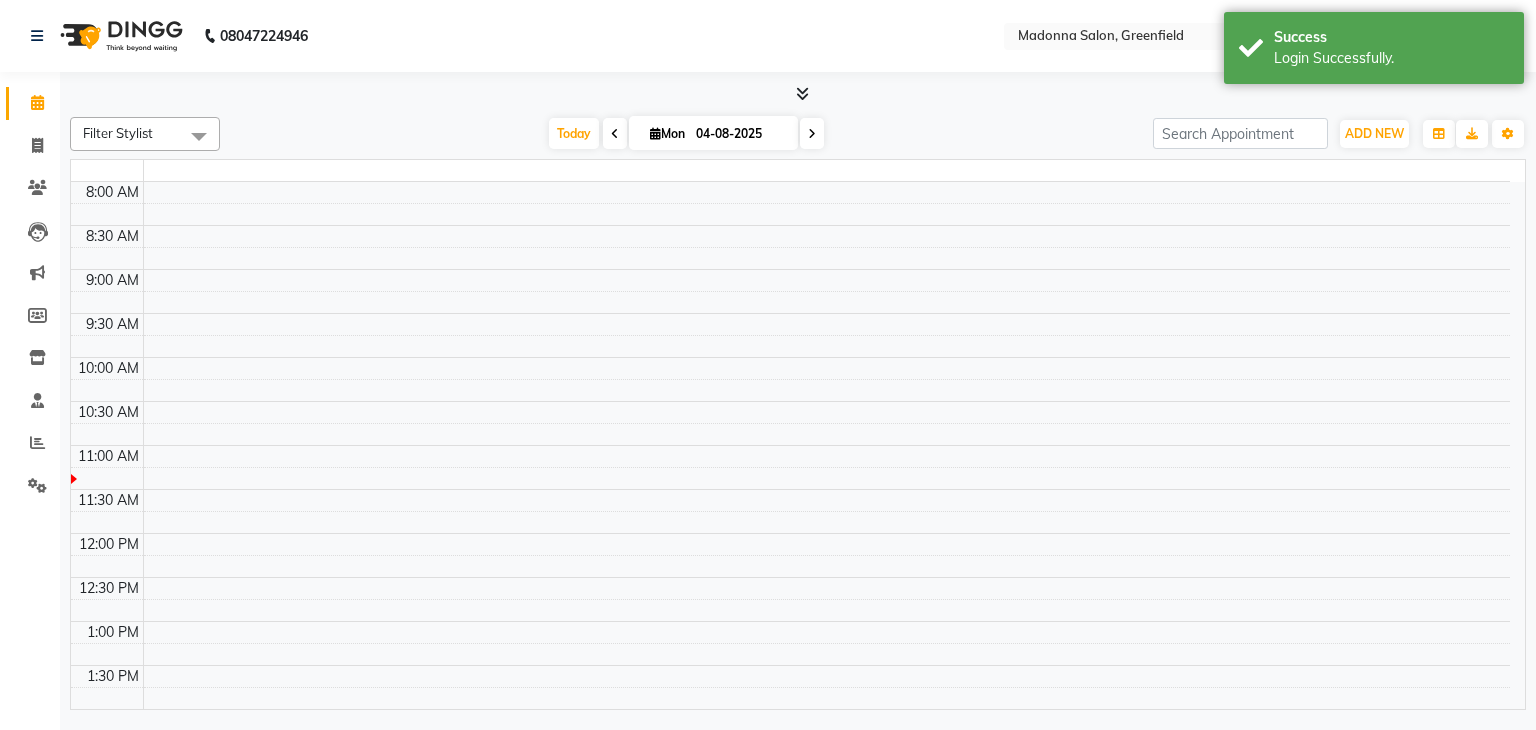 select on "en" 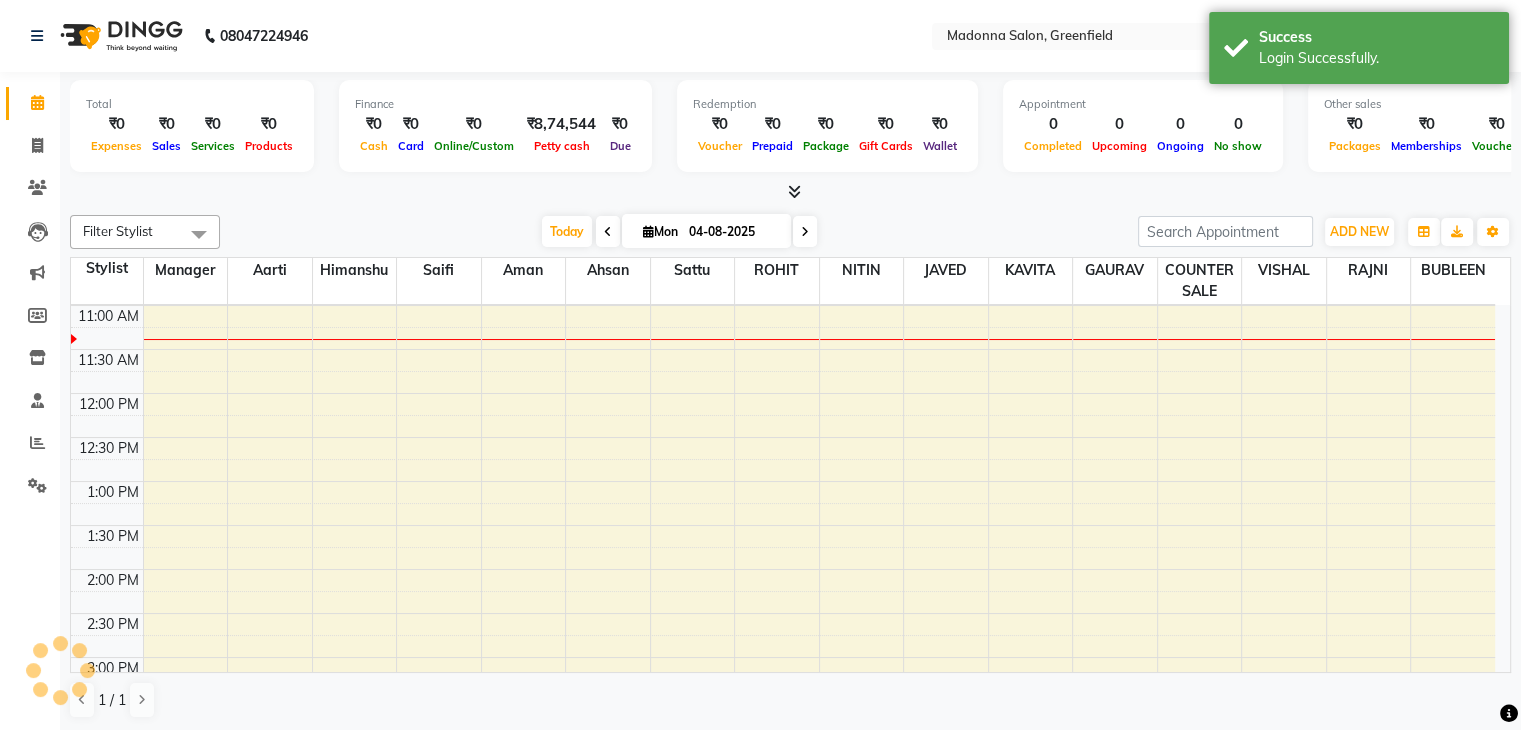 scroll, scrollTop: 0, scrollLeft: 0, axis: both 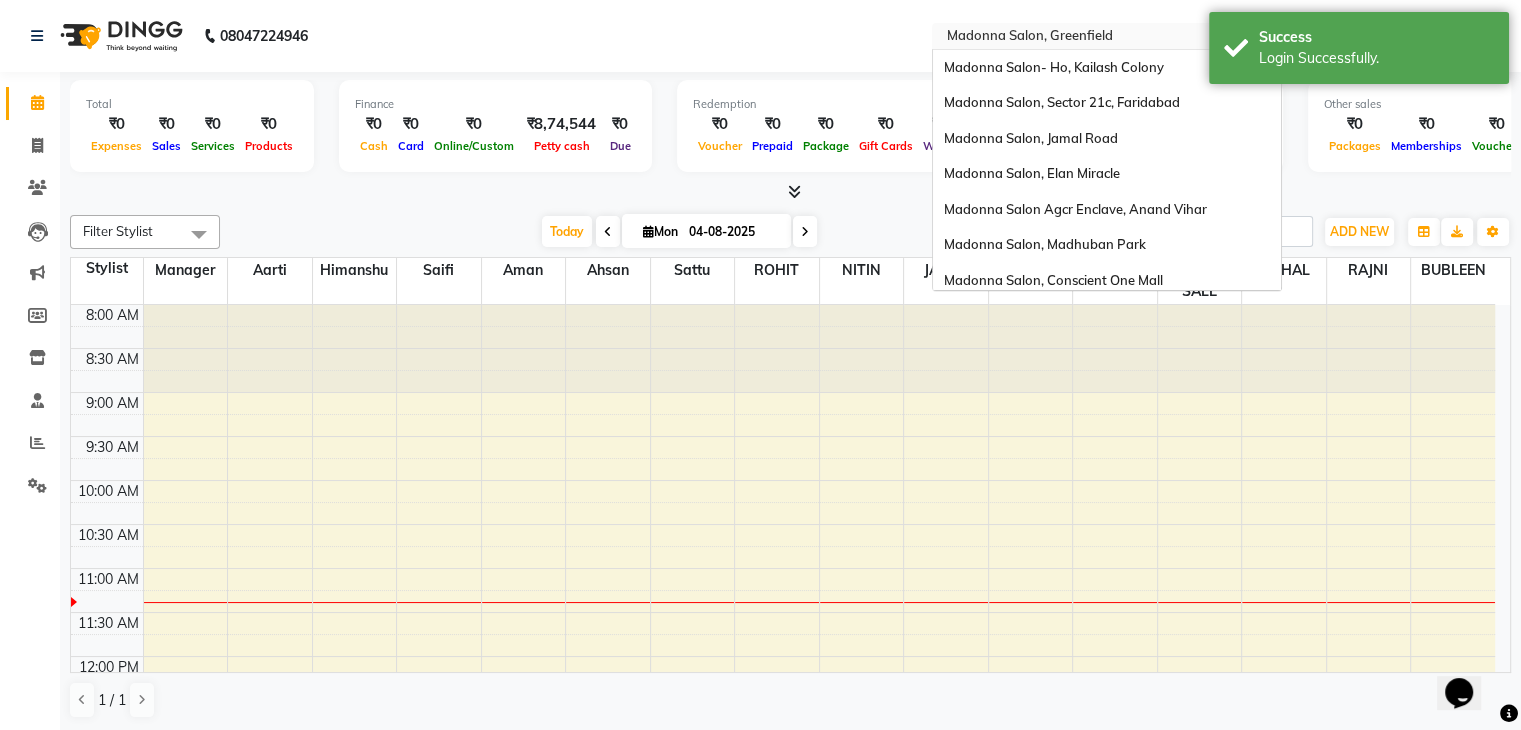 click at bounding box center (1087, 38) 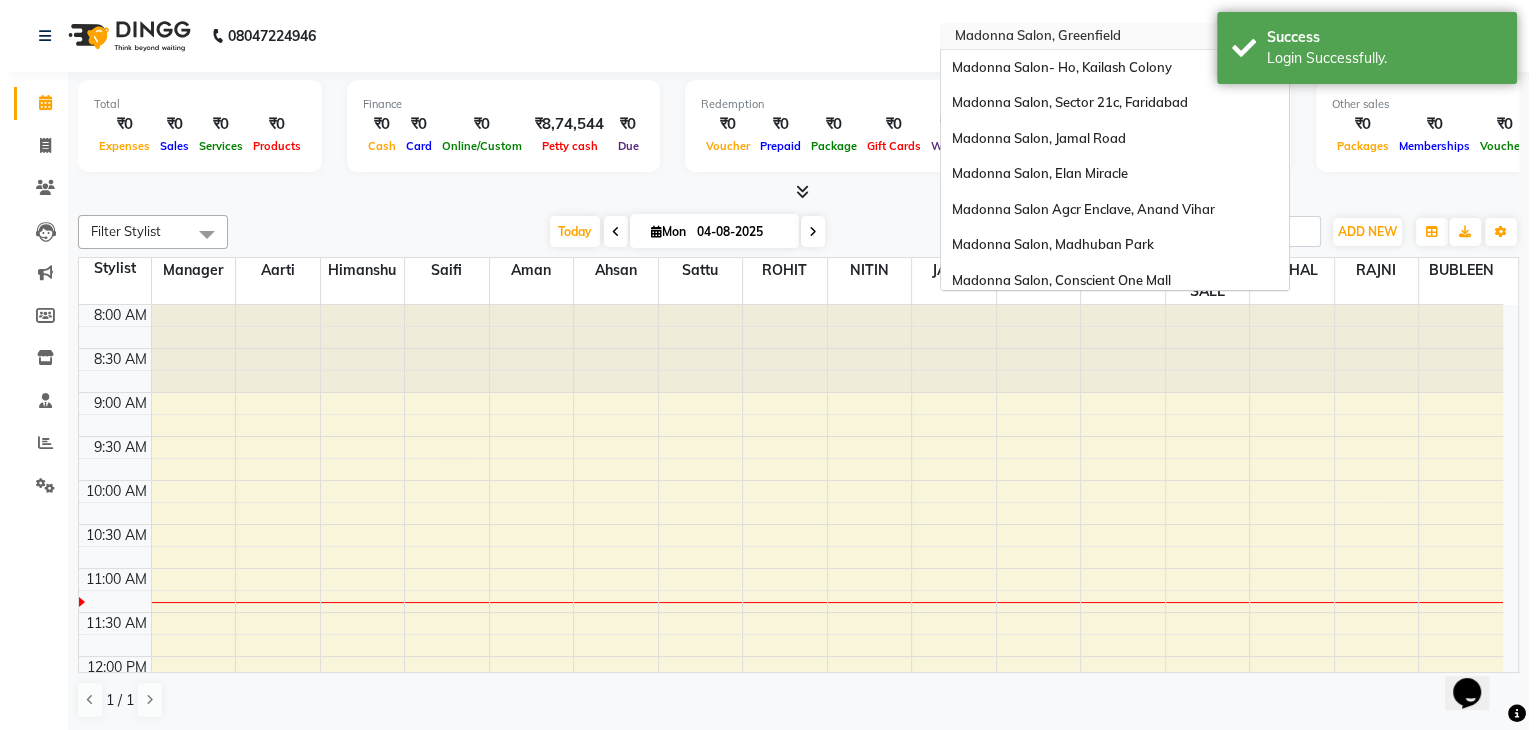 scroll, scrollTop: 292, scrollLeft: 0, axis: vertical 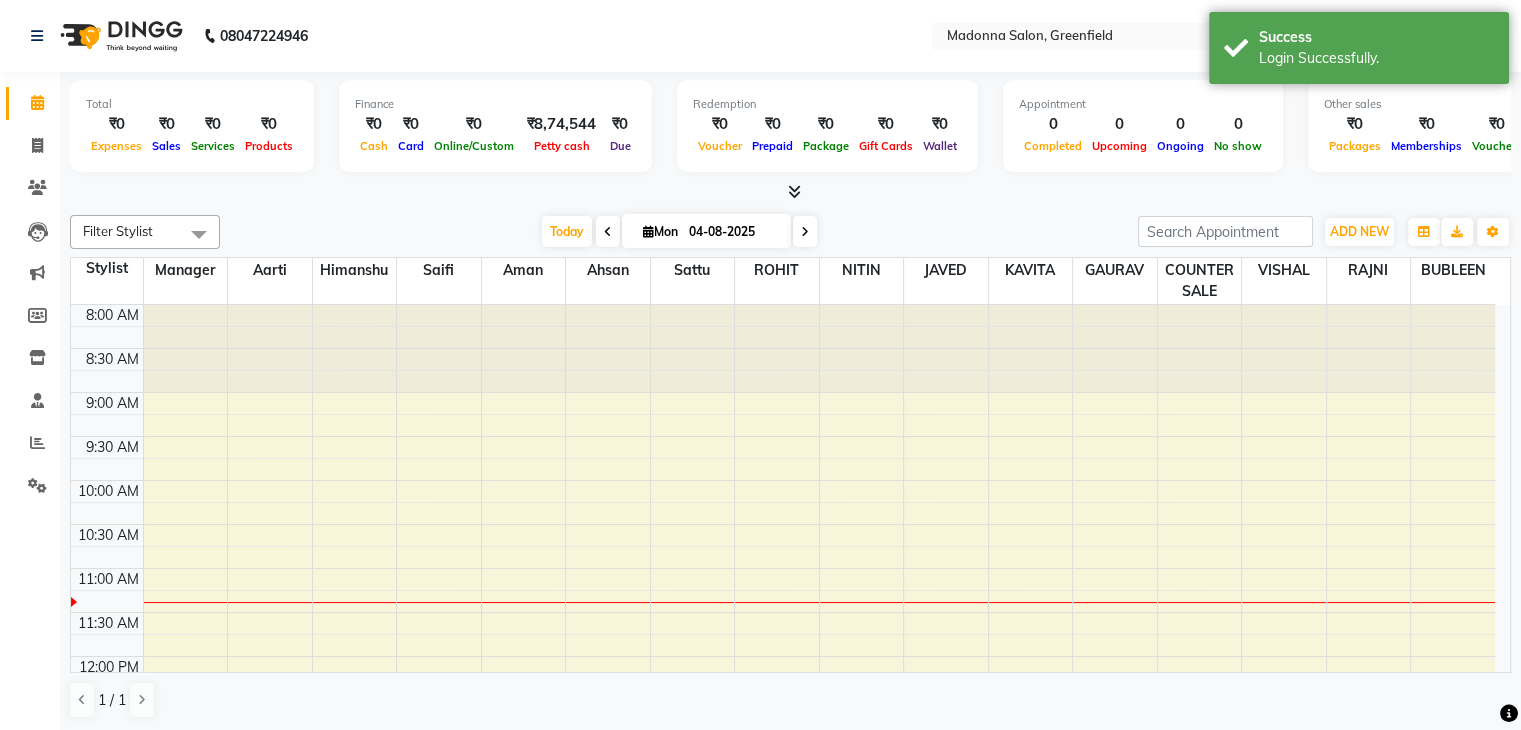 click on "[PHONE] Select Location × [BRAND] Salon, [CITY] English ENGLISH Español العربية मराठी हिंदी ગુજરાતી தமிழ் 中文 Notifications nothing to show Admin Manage Profile Change Password Sign out  Version:3.15.11" 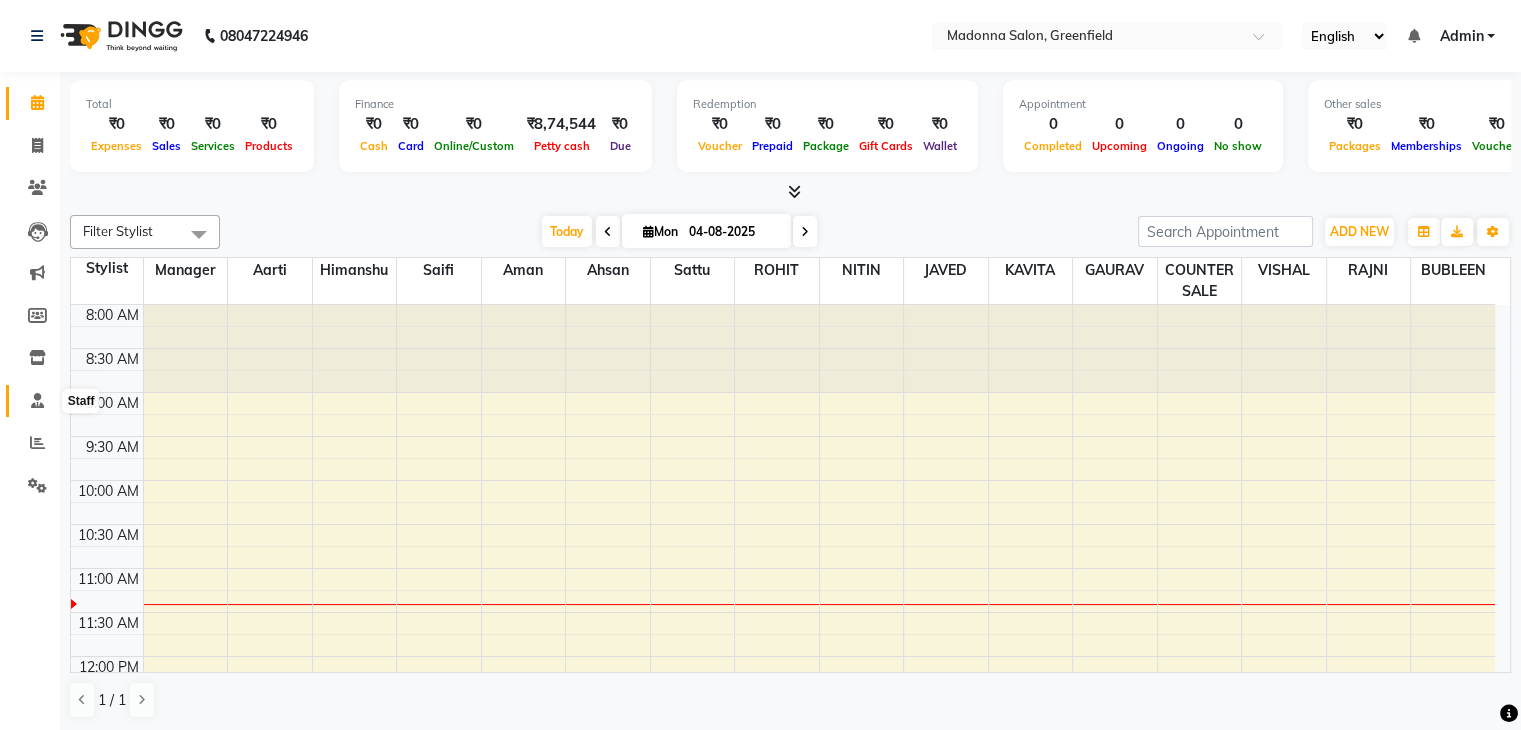 click 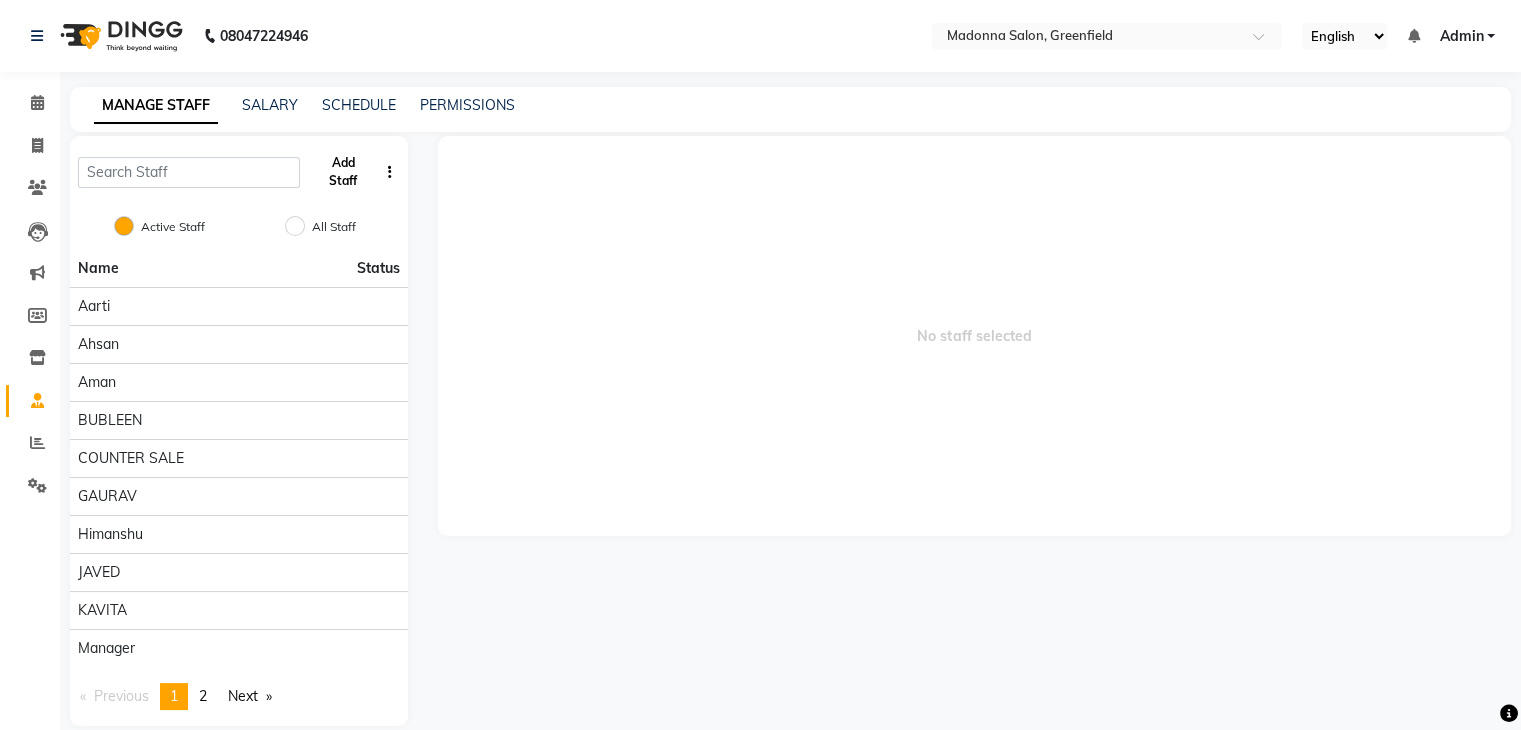 click on "Add Staff" 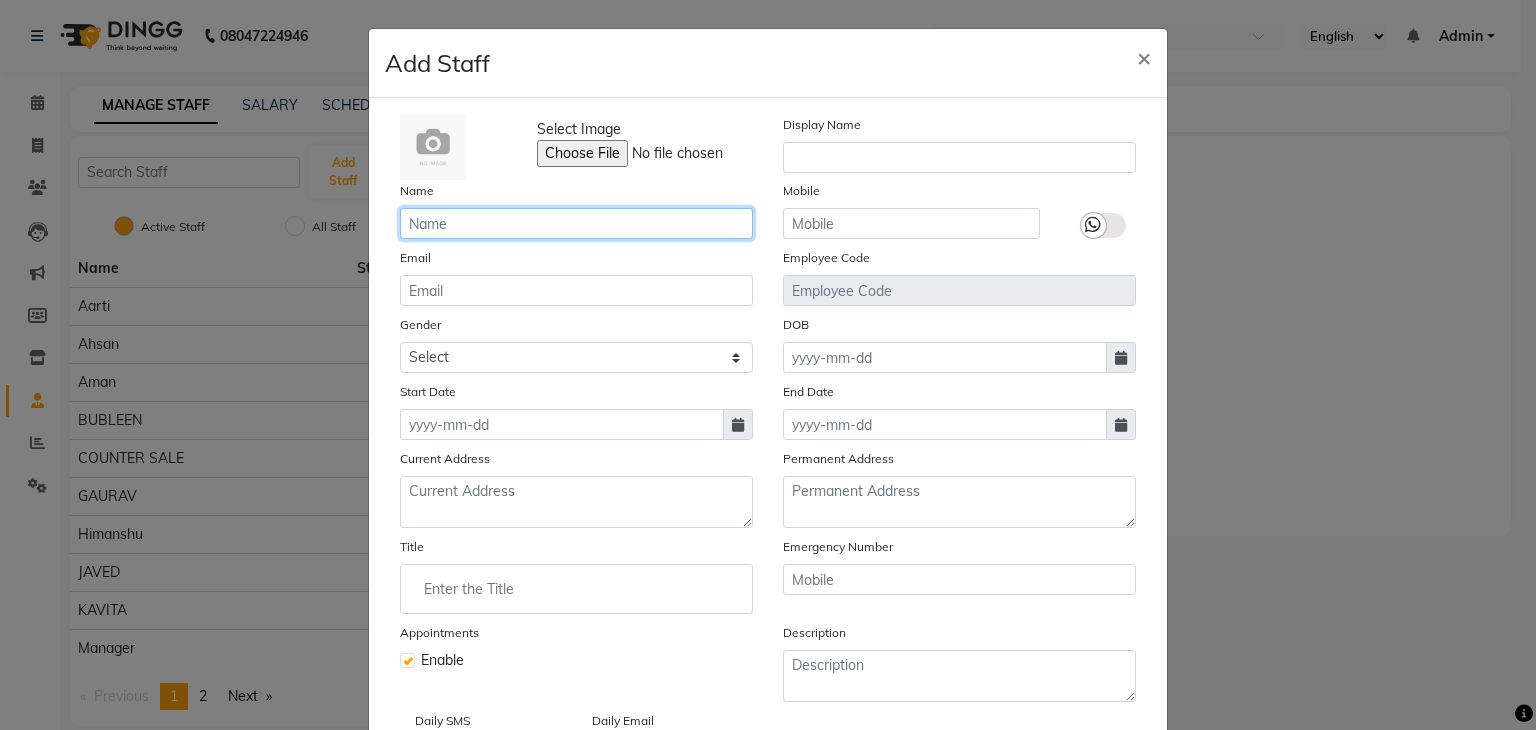 click 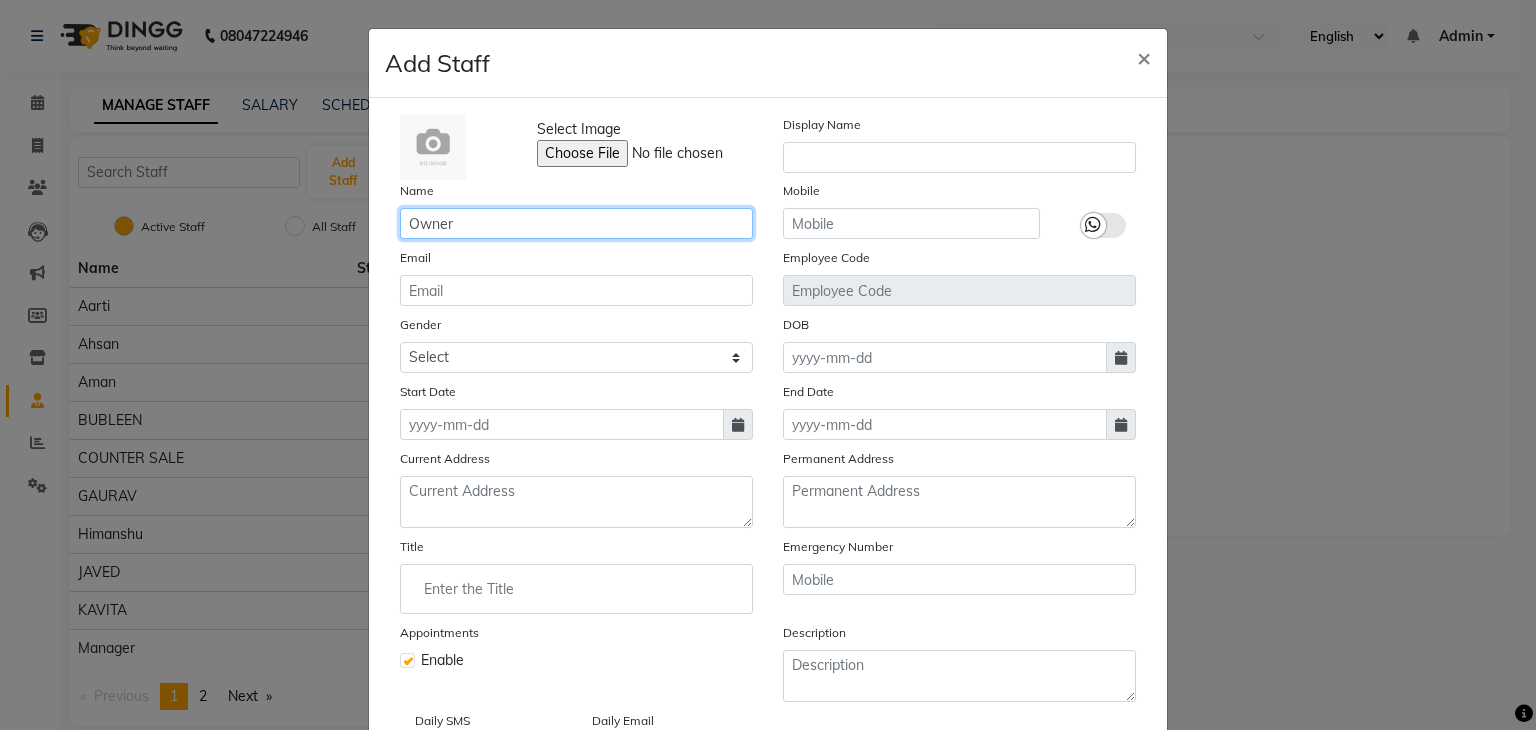 type on "Owner" 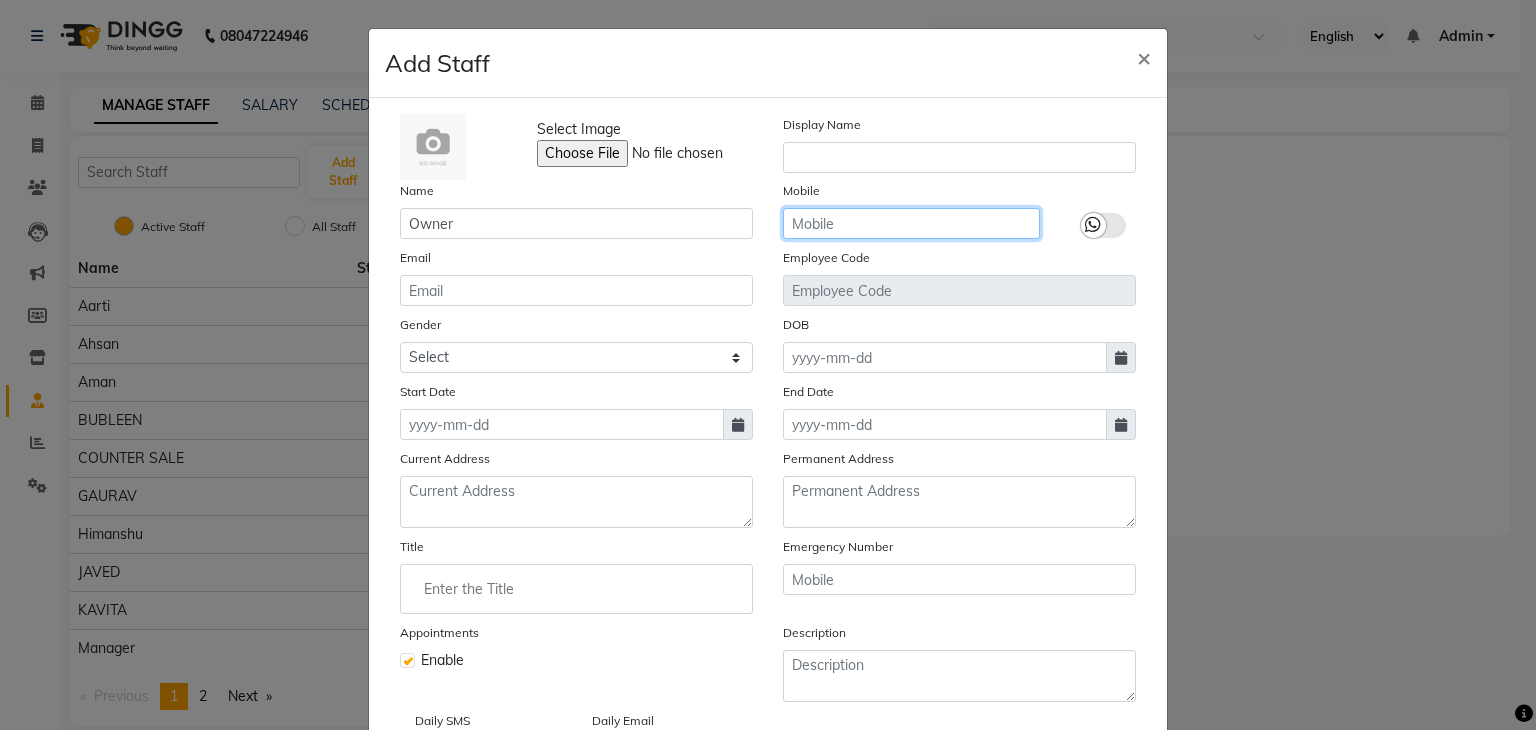 click 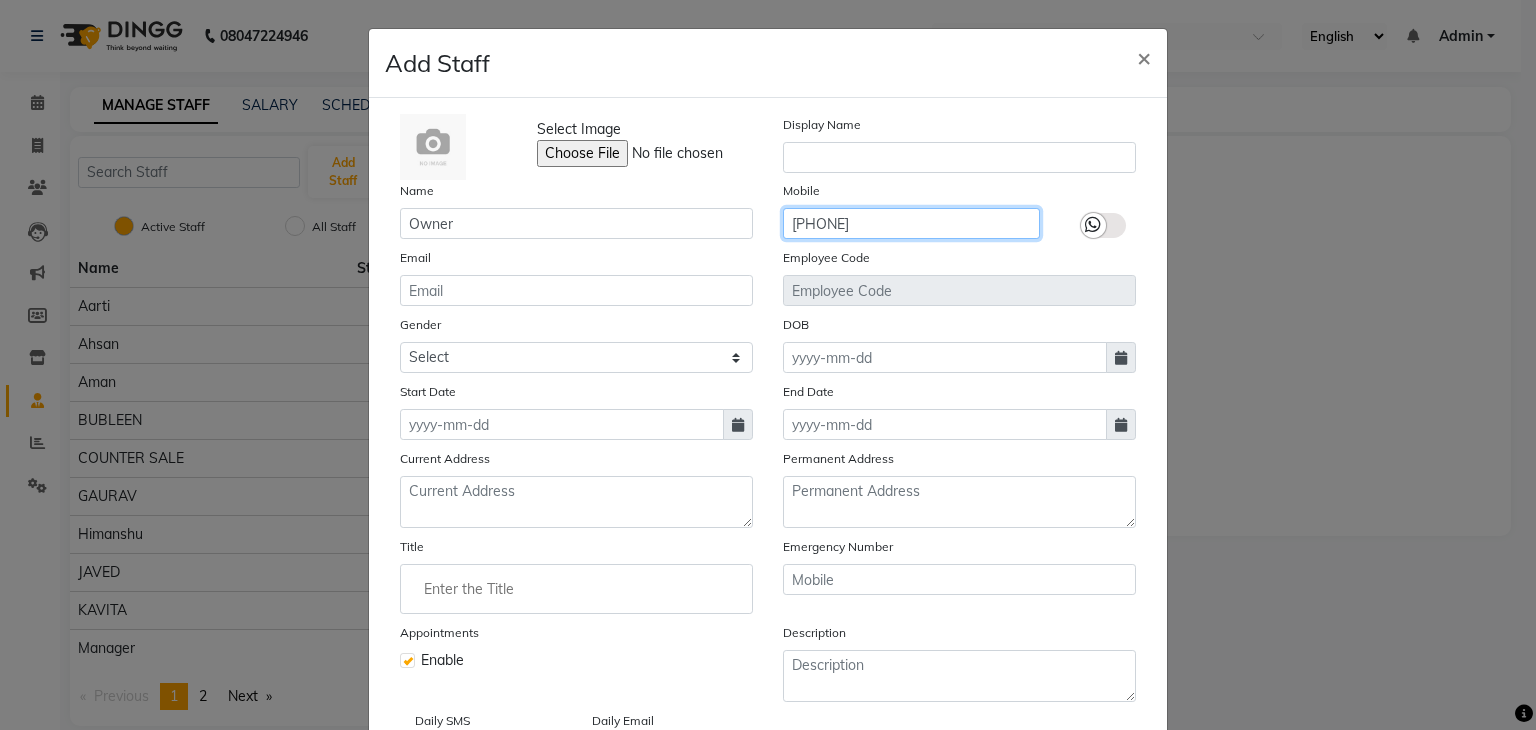 type on "[PHONE]" 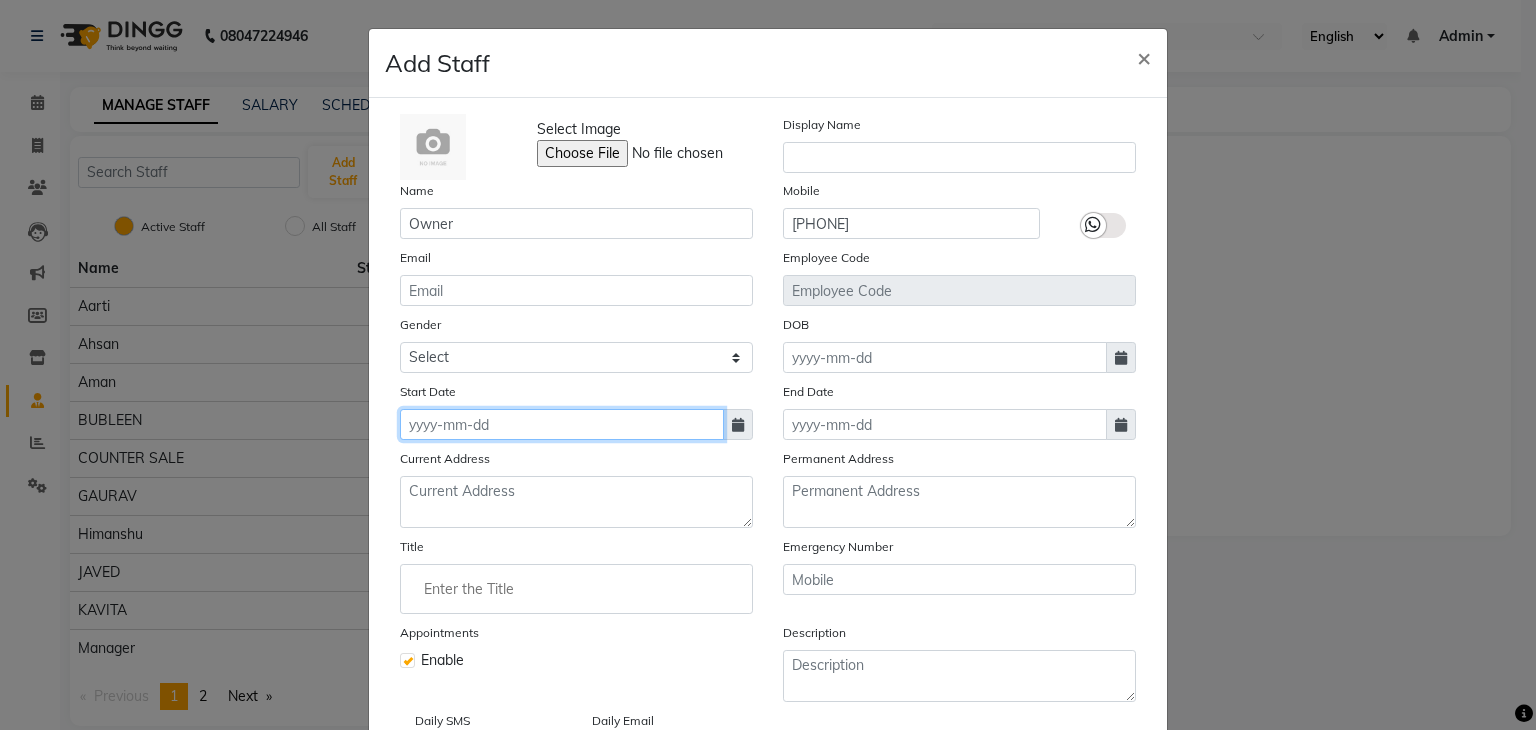 click 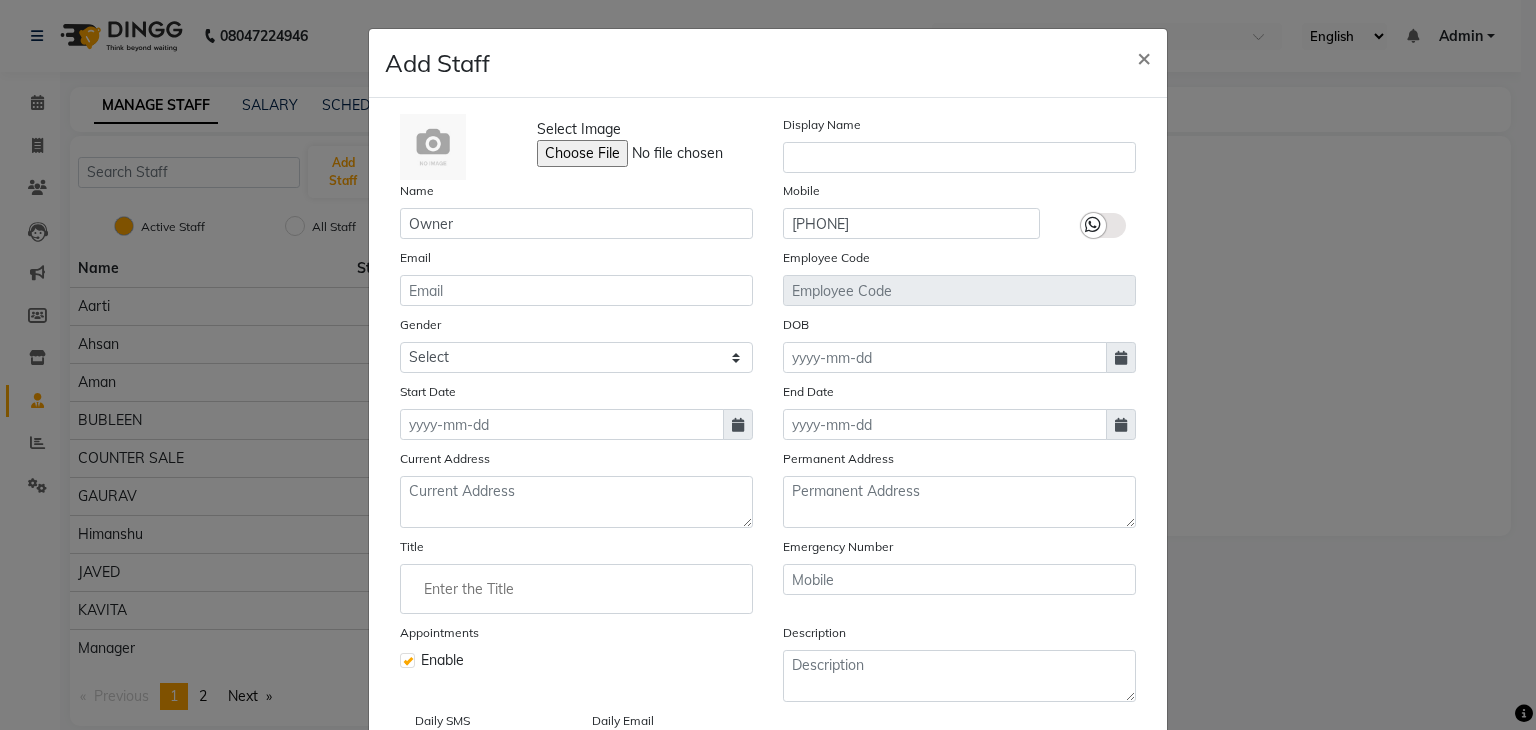 select on "8" 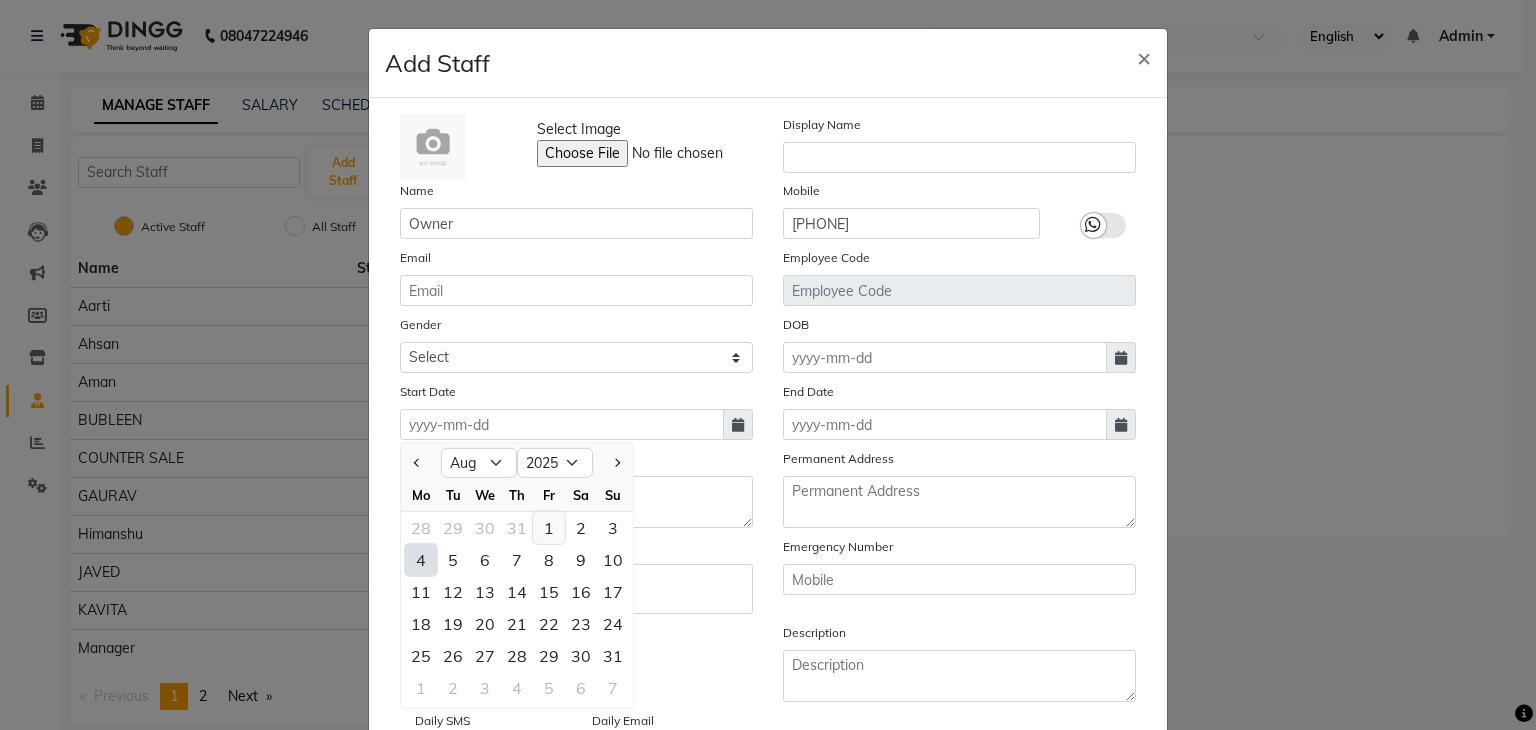 click on "1" 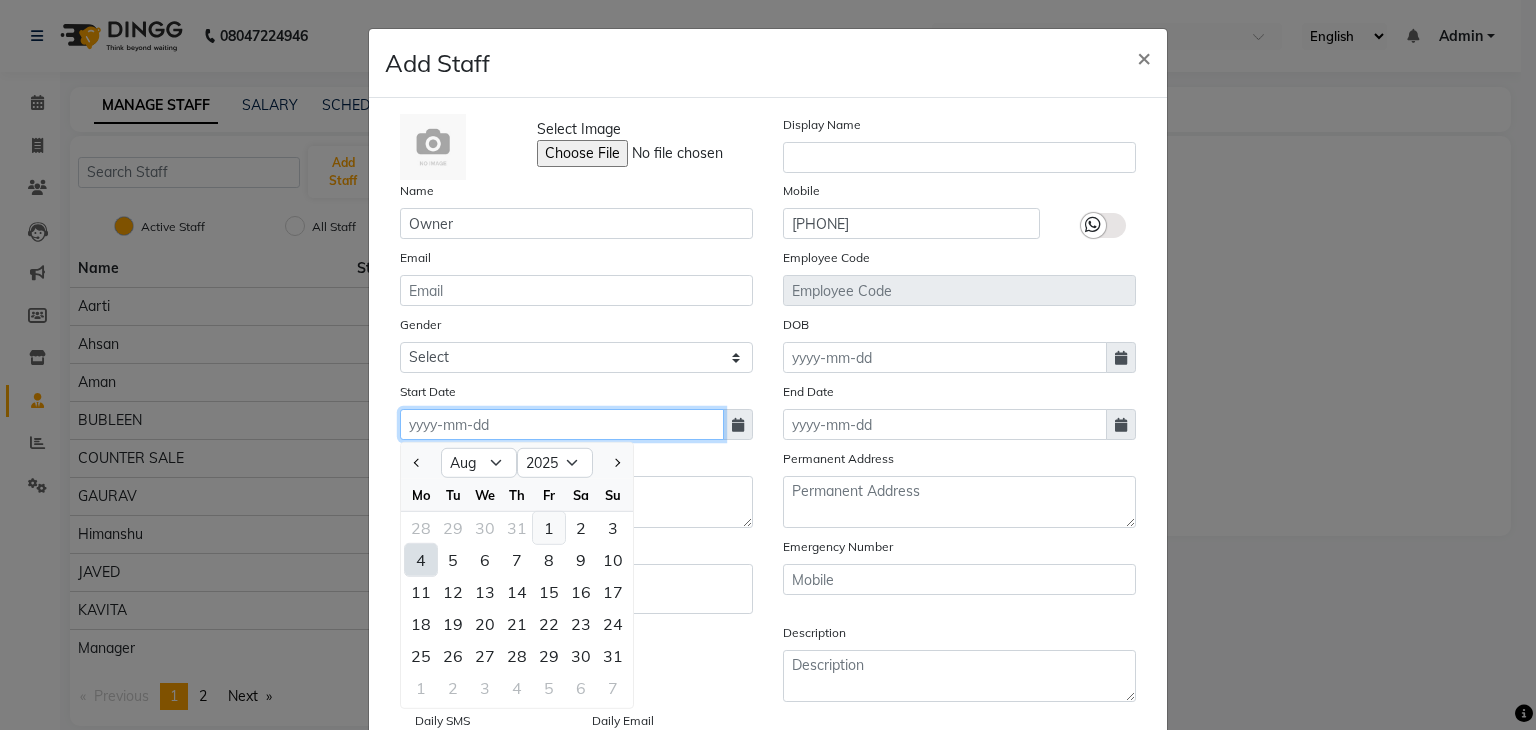 type on "01-08-2025" 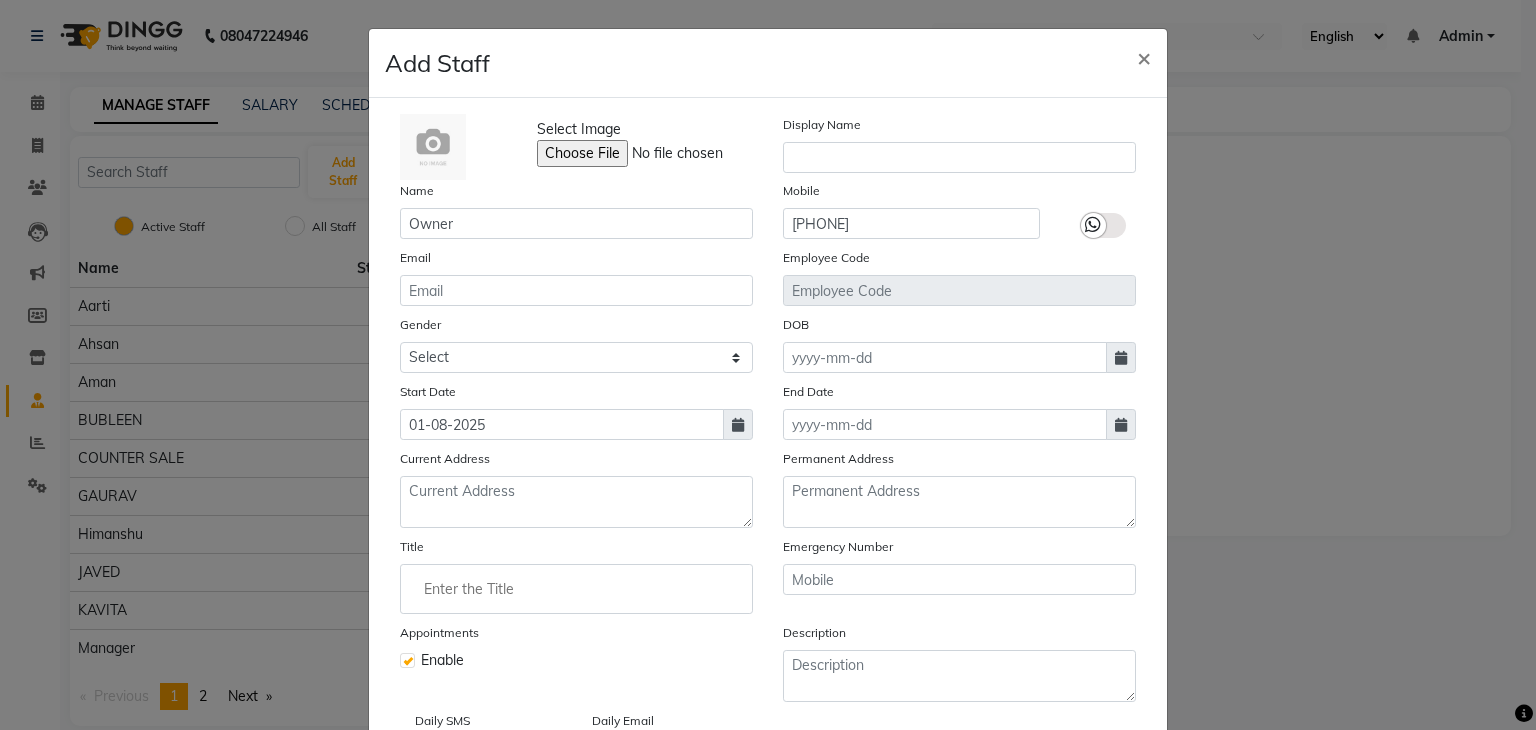 click 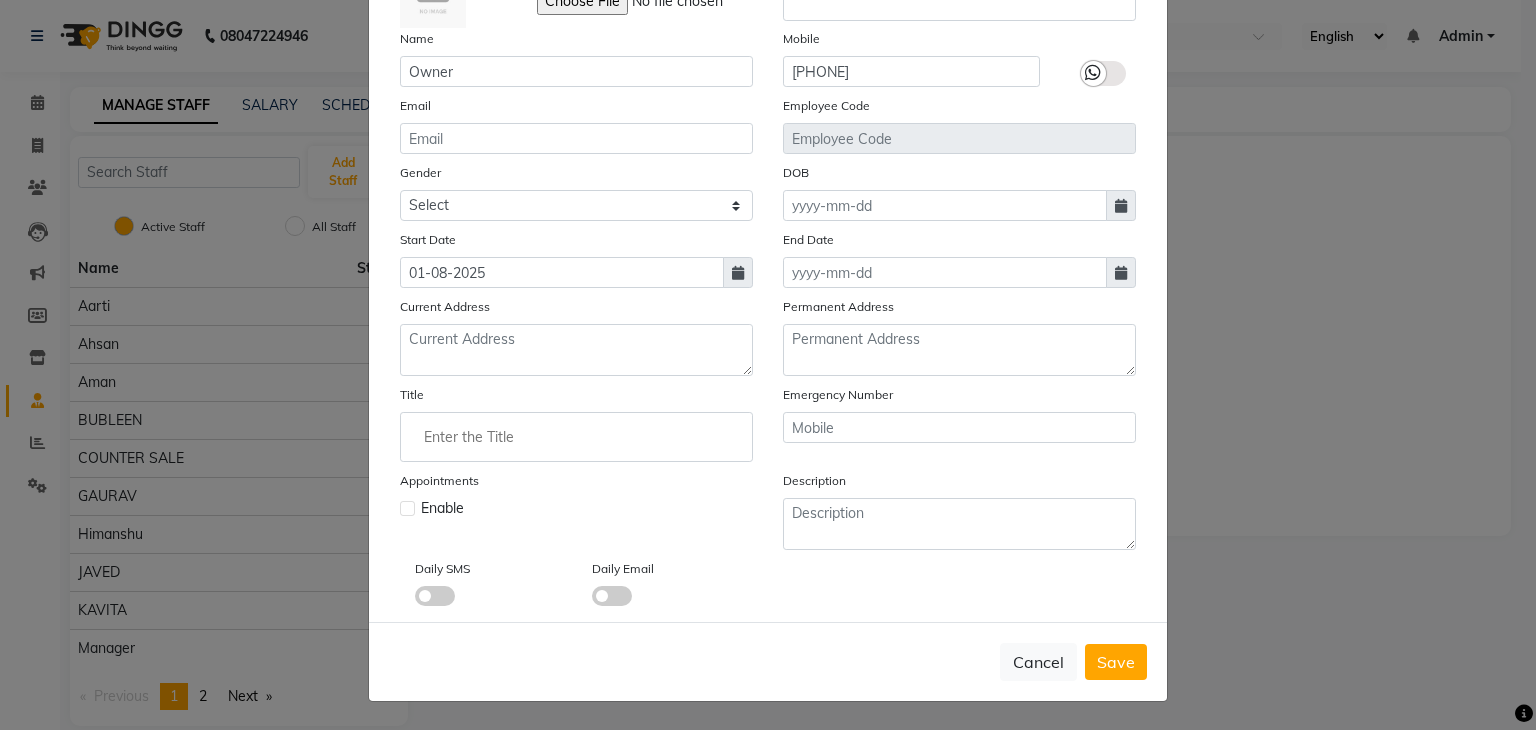 scroll, scrollTop: 159, scrollLeft: 0, axis: vertical 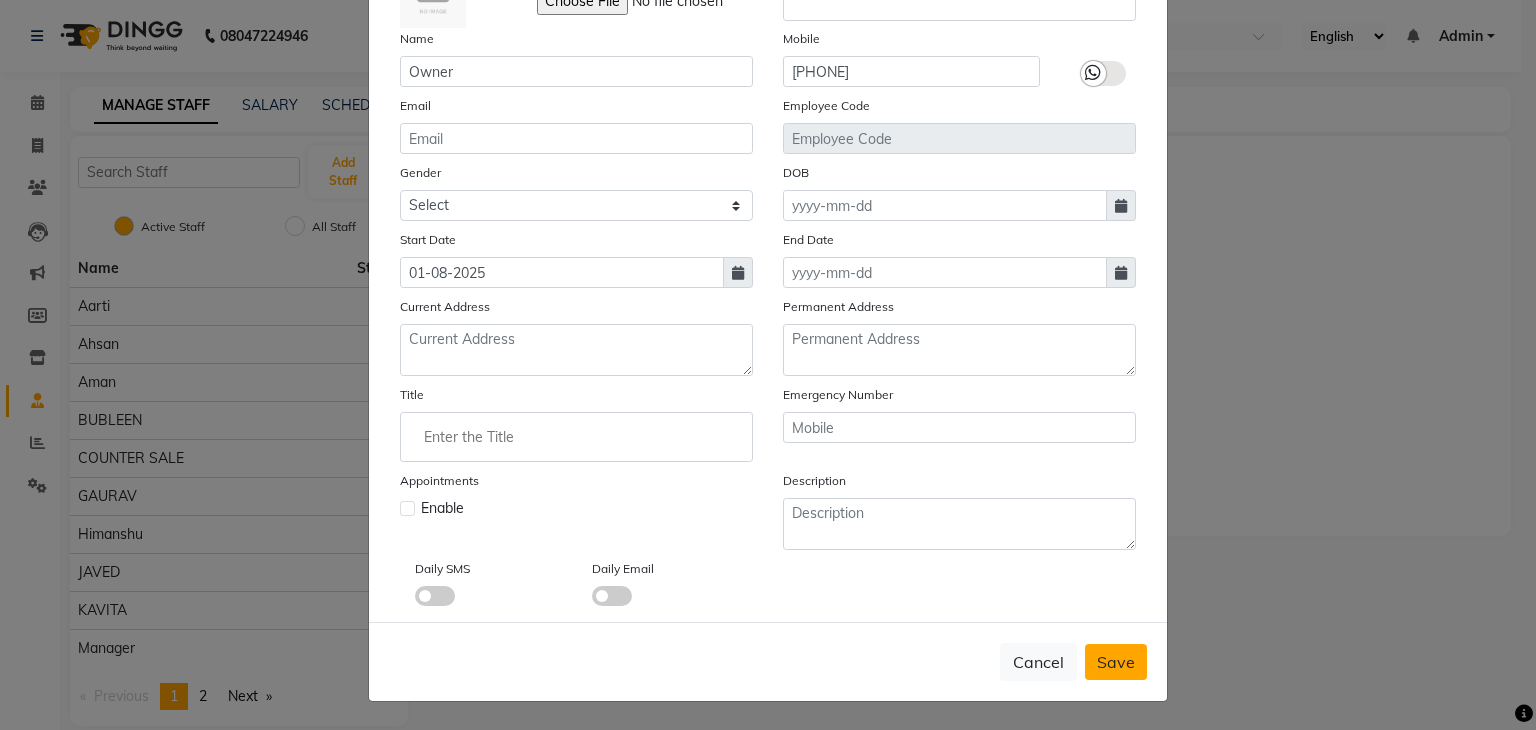 click on "Save" at bounding box center [1116, 662] 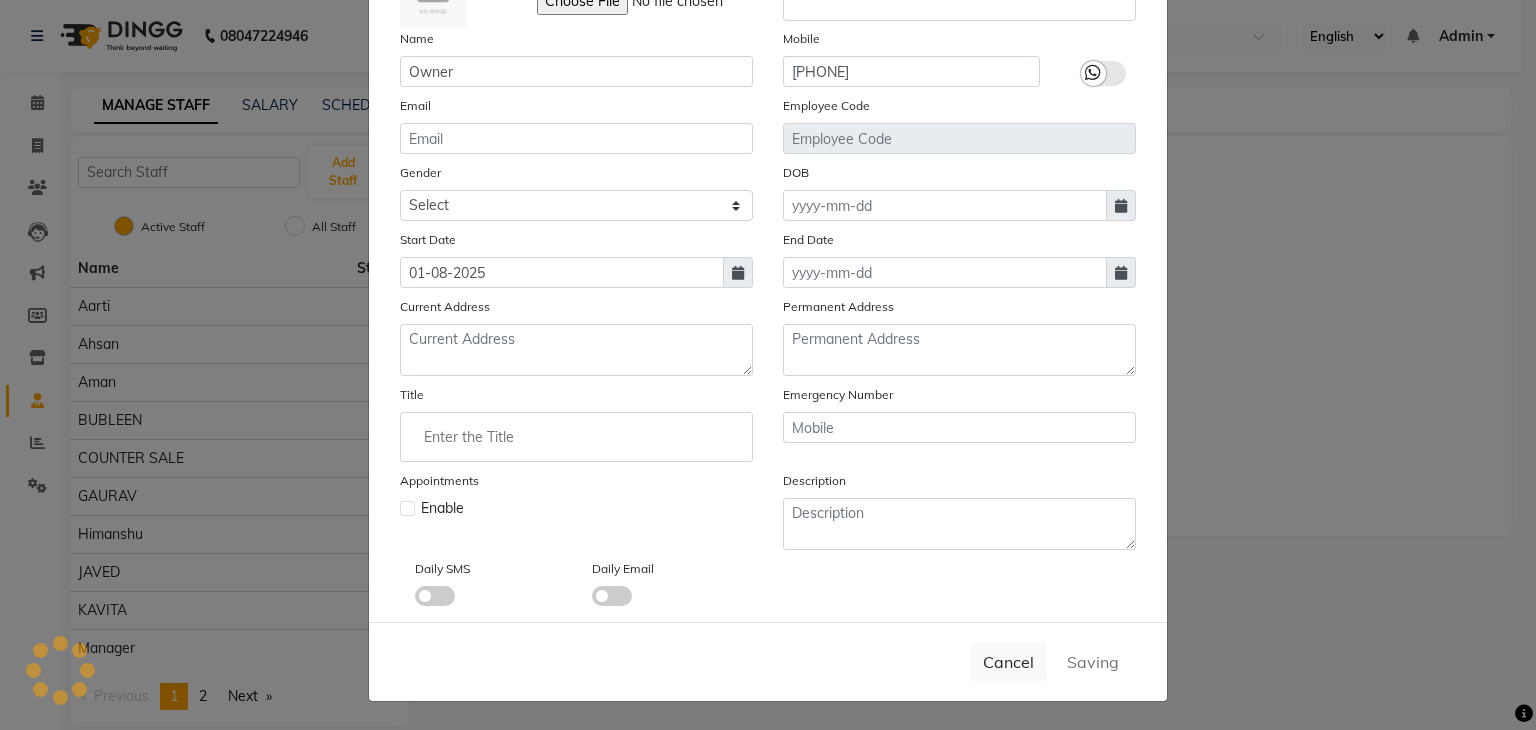 type 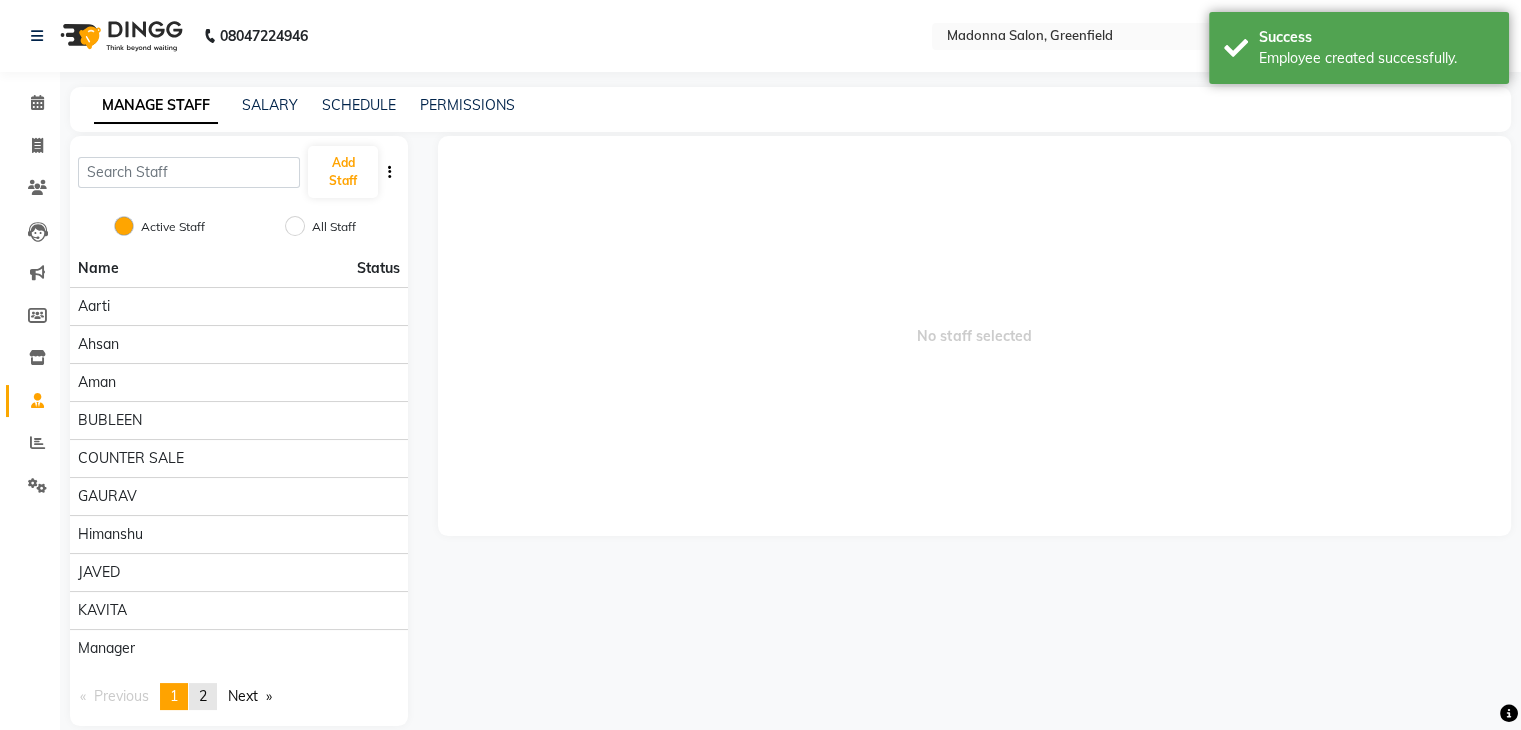 click on "2" at bounding box center (203, 696) 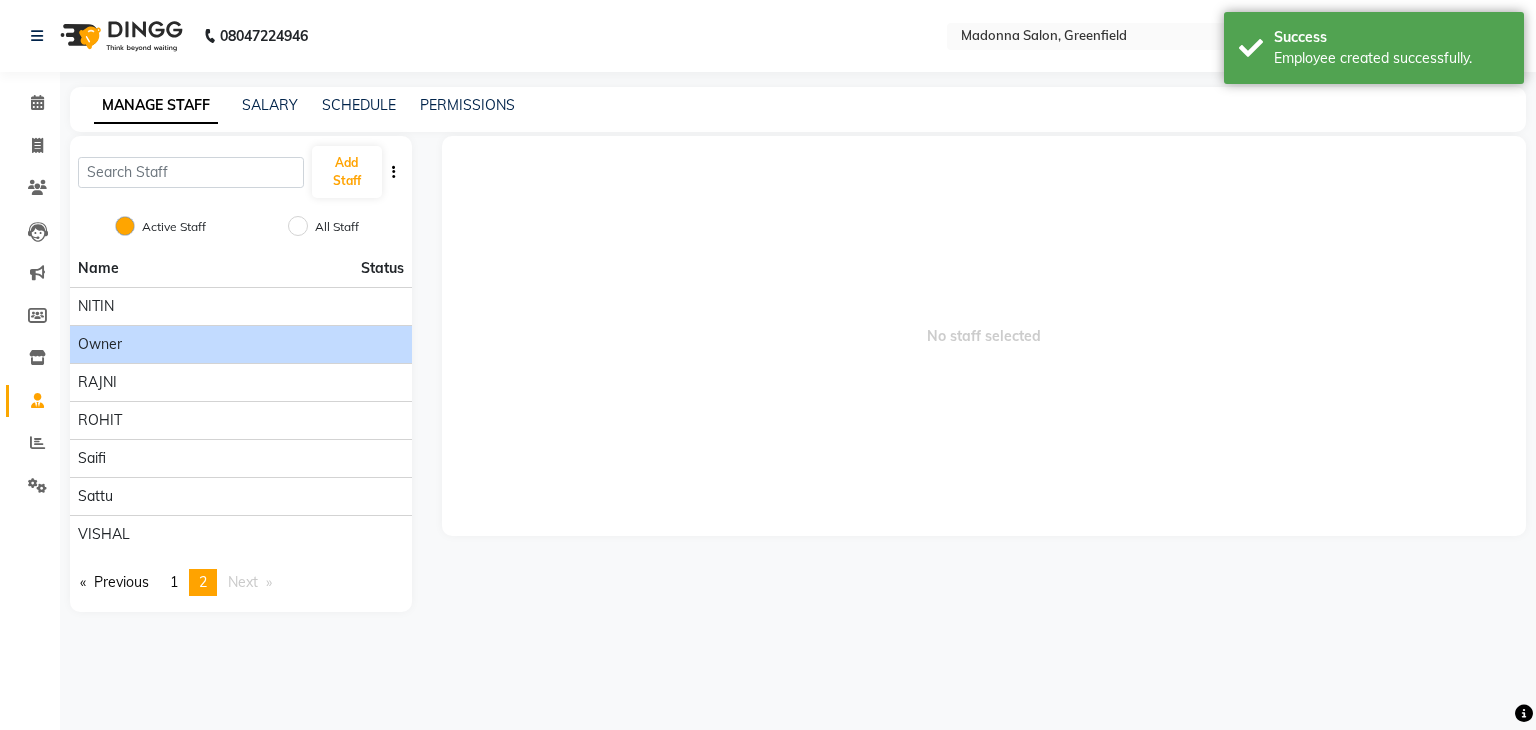 click on "Owner" 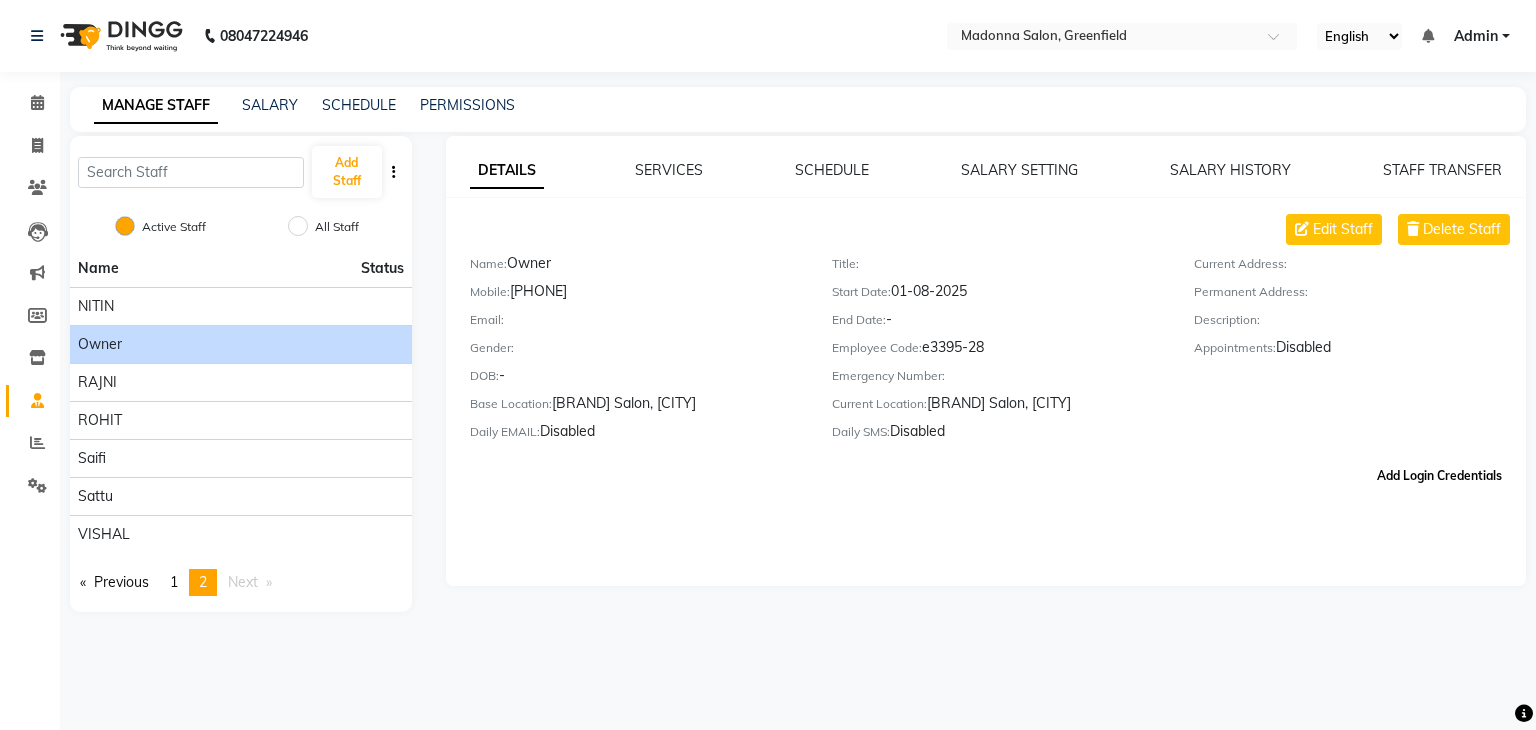click on "Add Login Credentials" 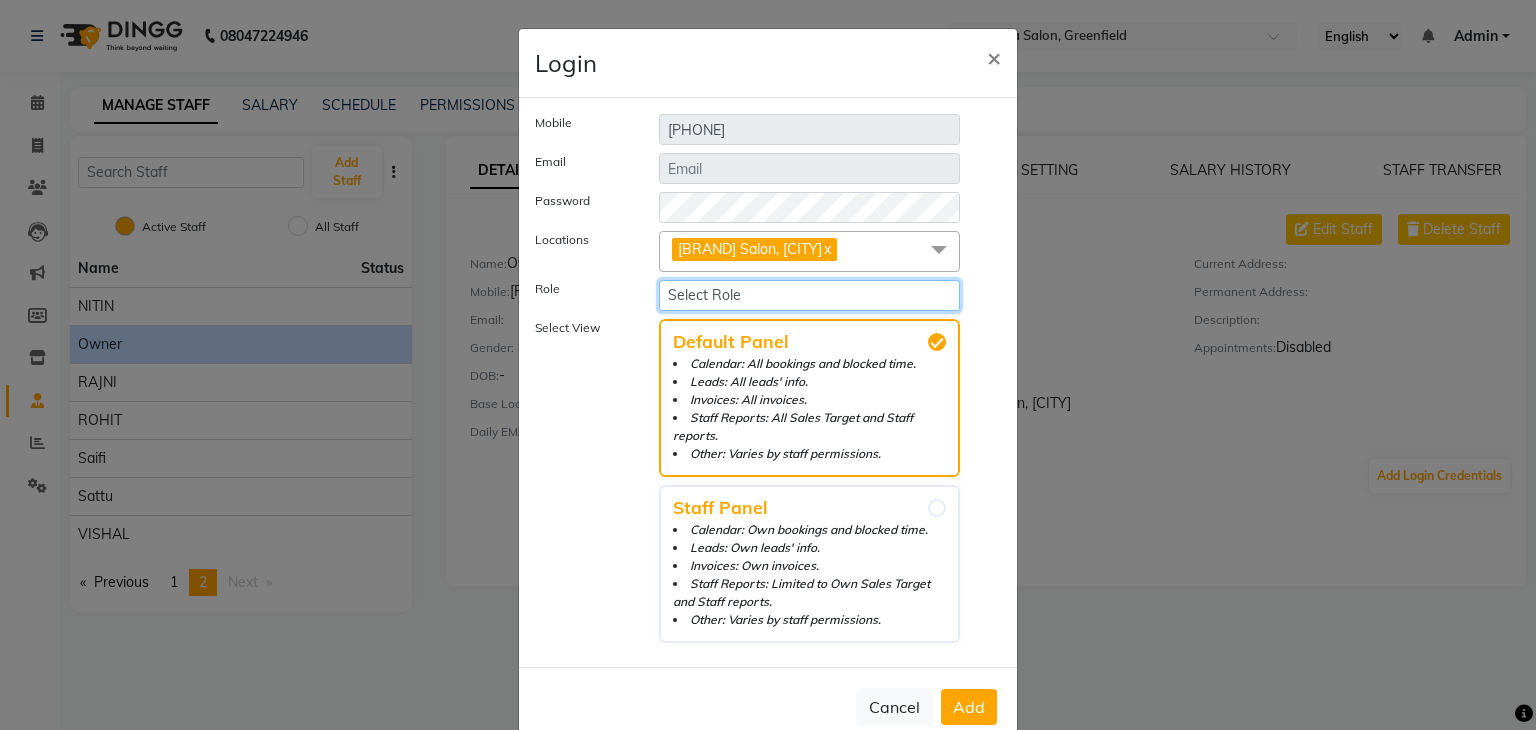 click on "Select Role Operator Manager Administrator Staff Owner Shikha Mam" 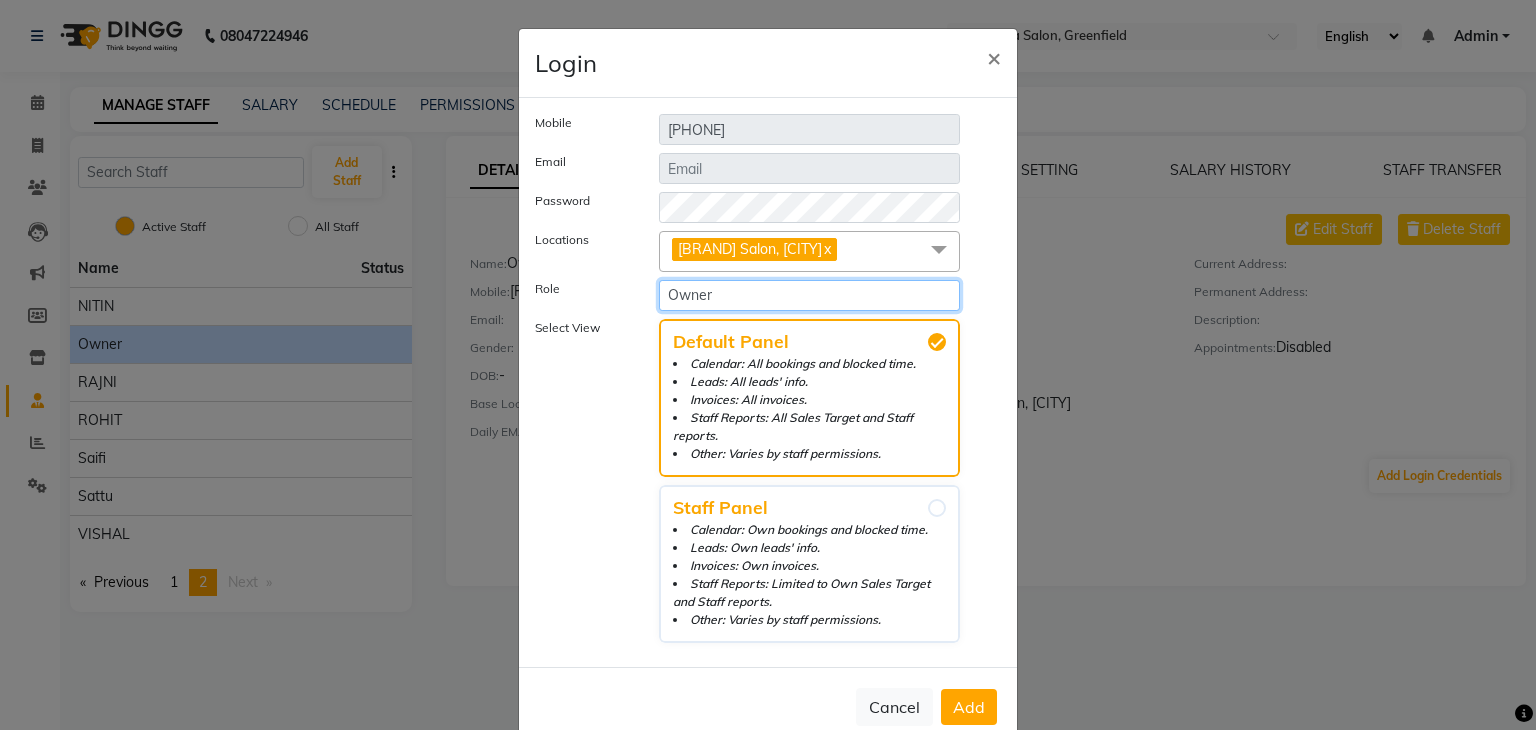 click on "Select Role Operator Manager Administrator Staff Owner Shikha Mam" 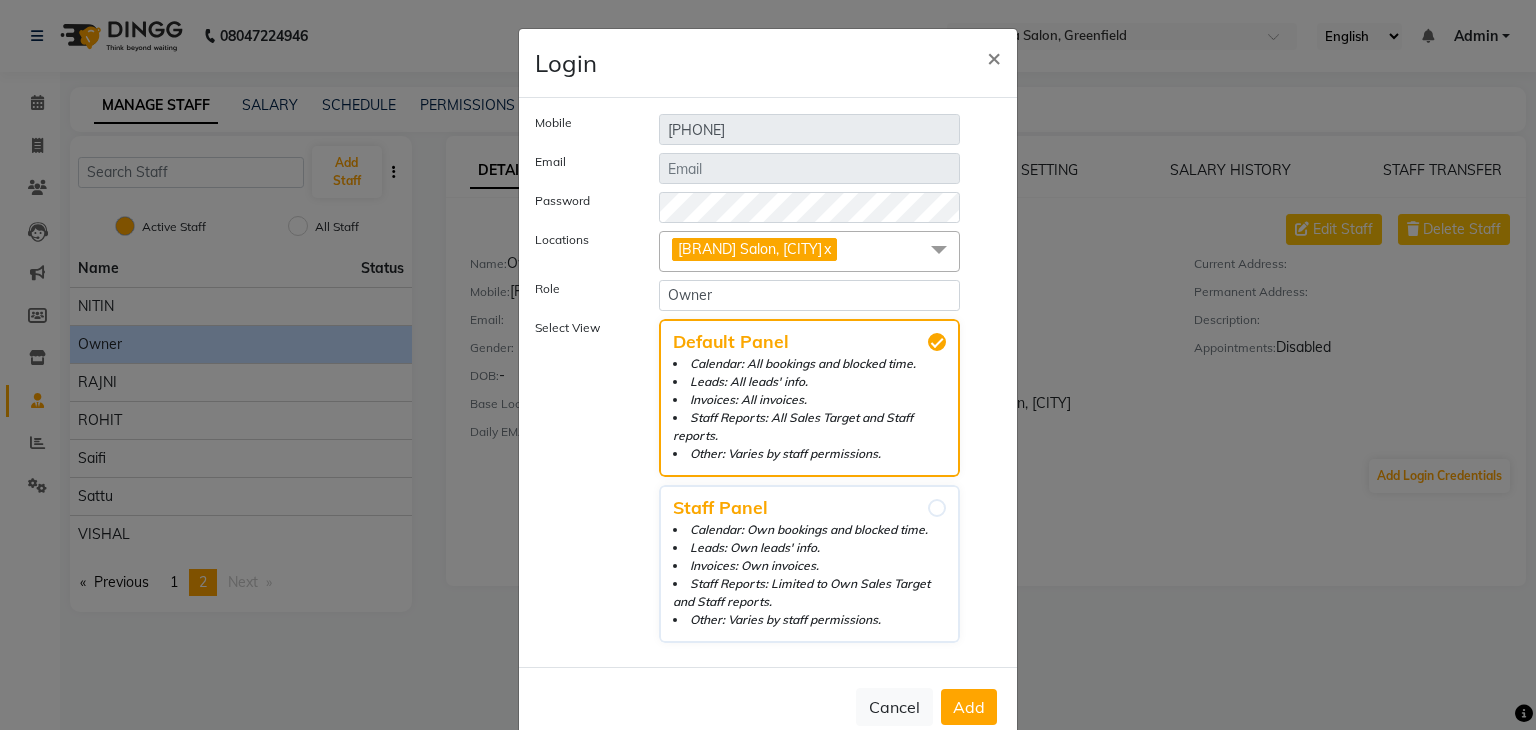 click on "Add" 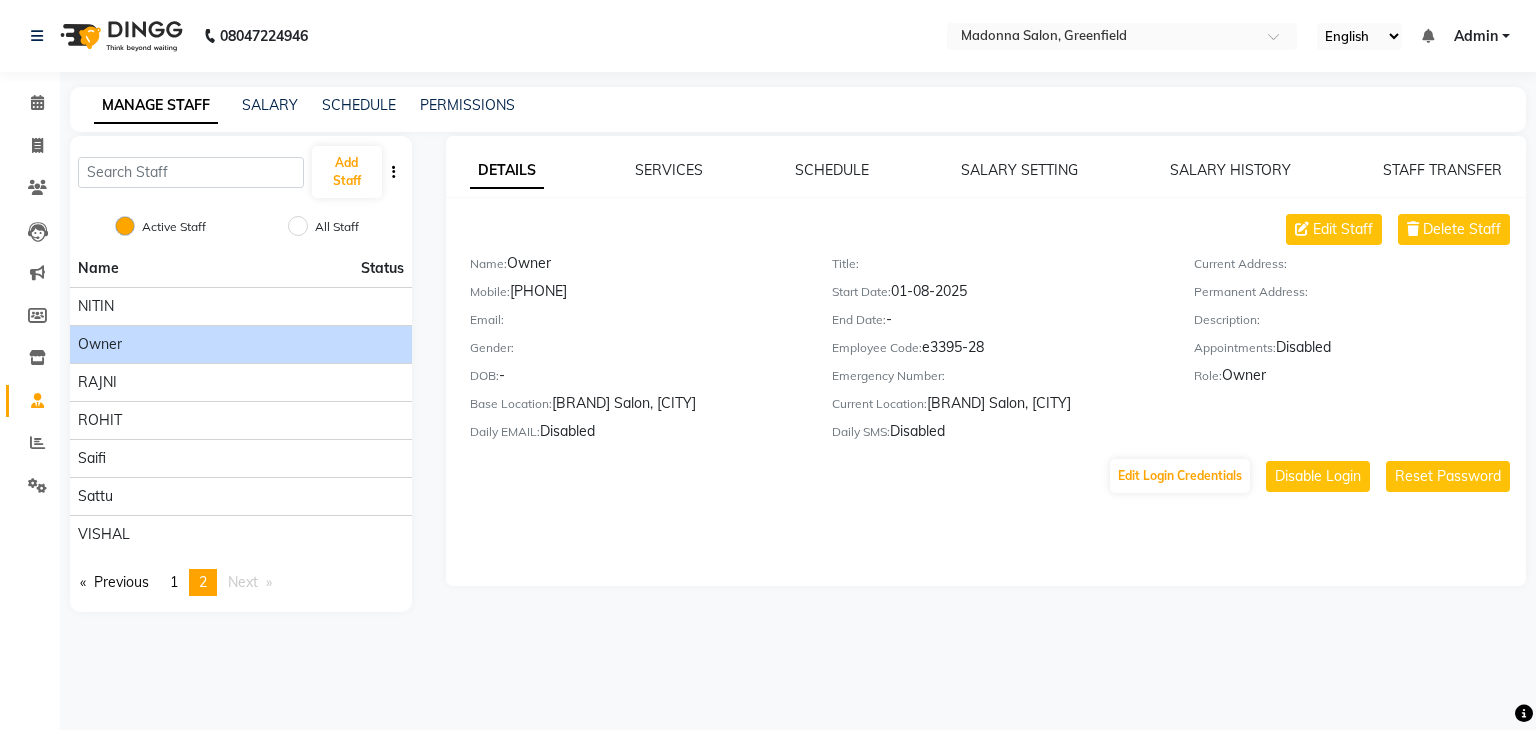 click on "Admin" at bounding box center (1476, 36) 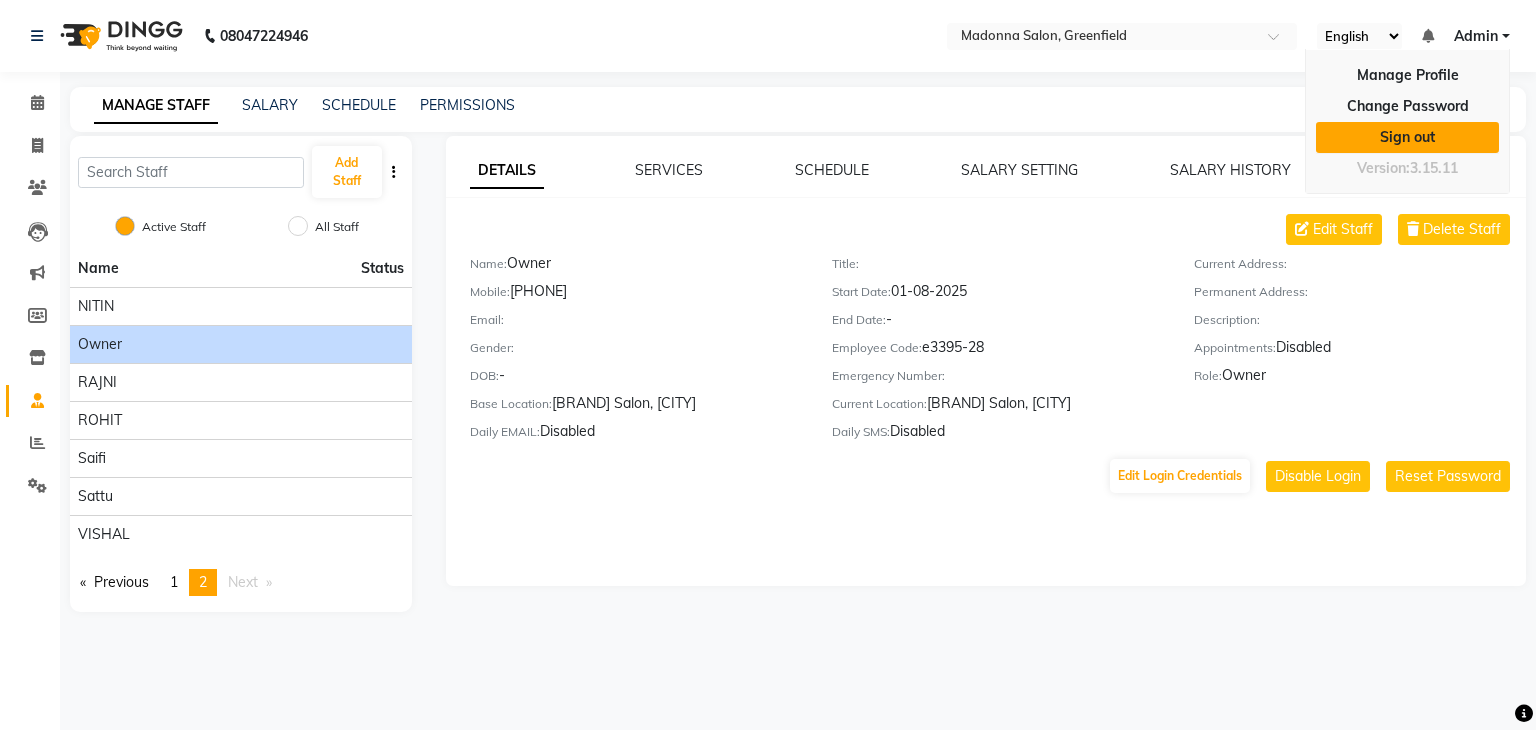 click on "Sign out" at bounding box center (1407, 137) 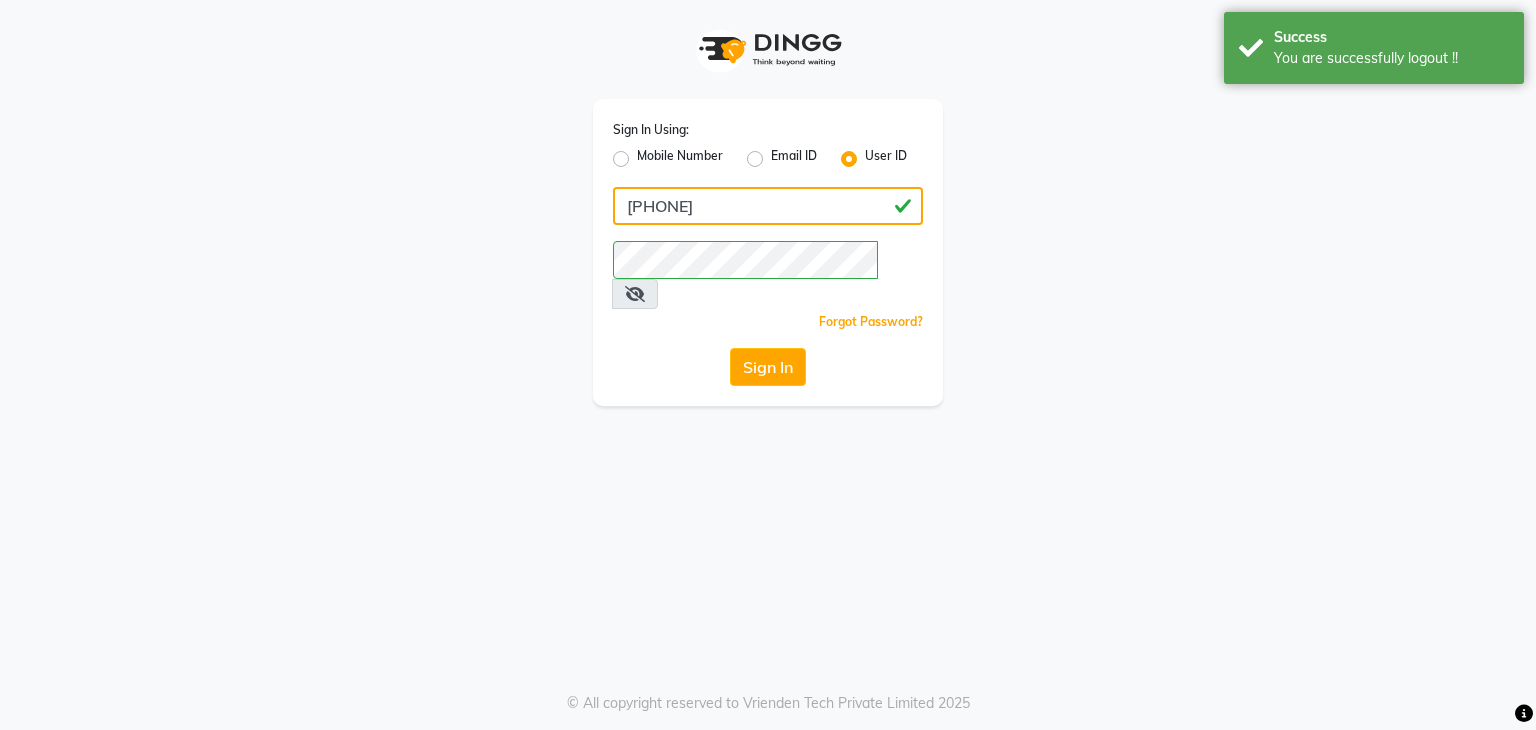 click on "[PHONE]" 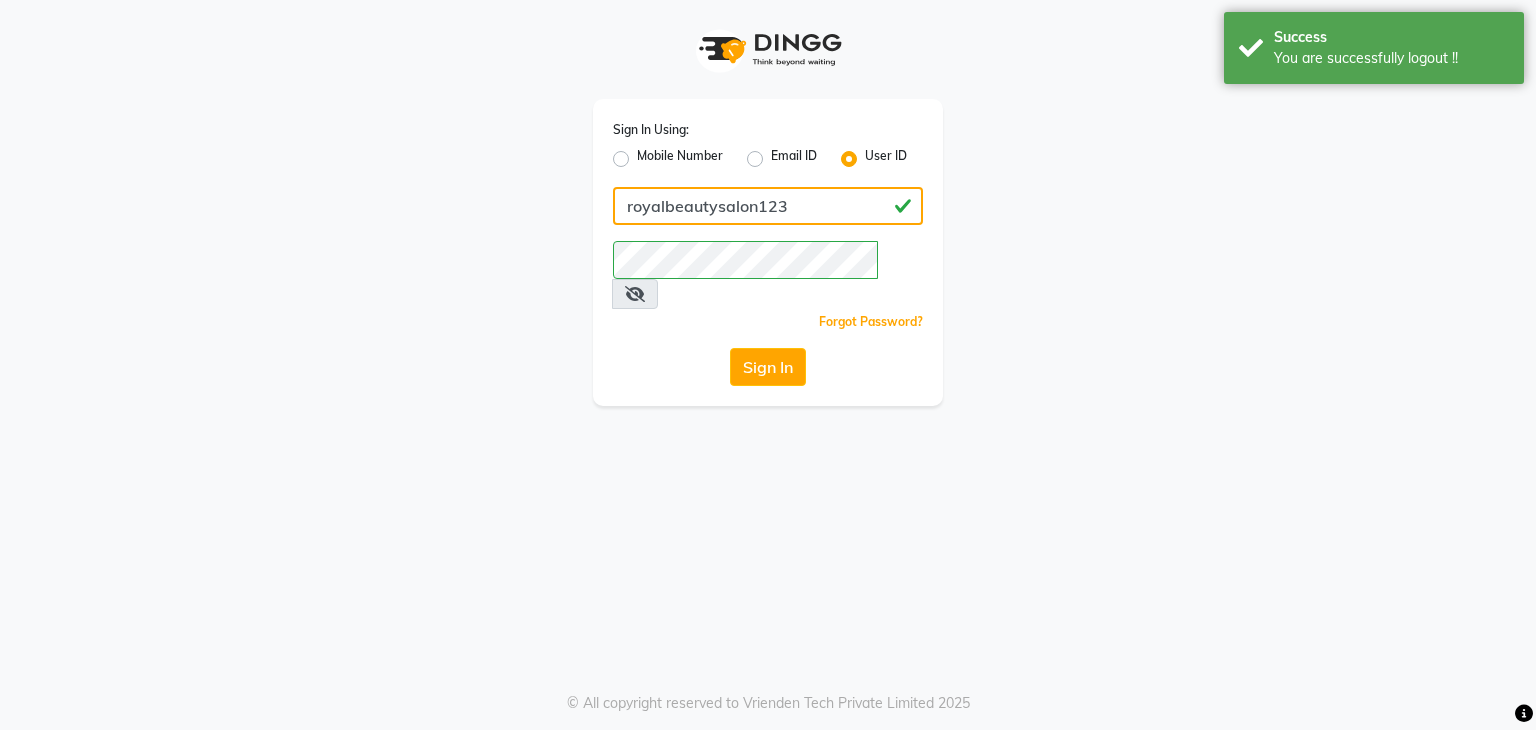 click on "royalbeautysalon123" 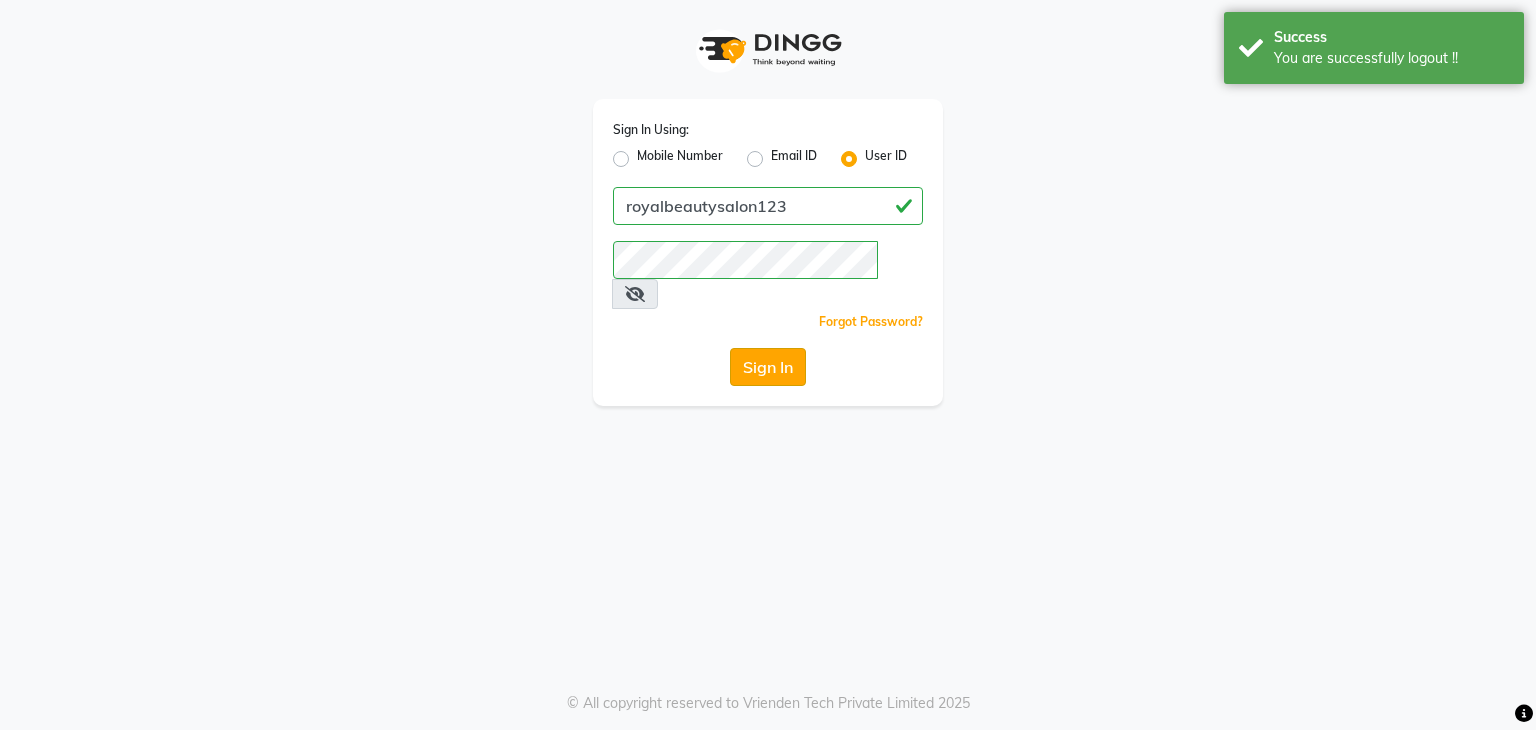click on "Sign In" 